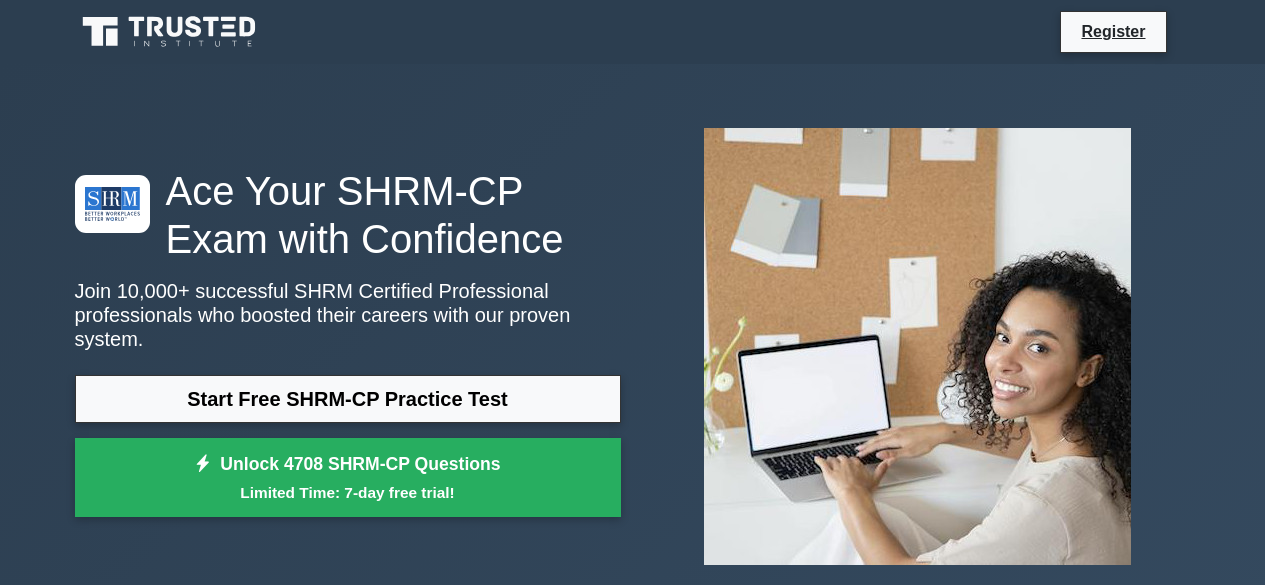 scroll, scrollTop: 0, scrollLeft: 0, axis: both 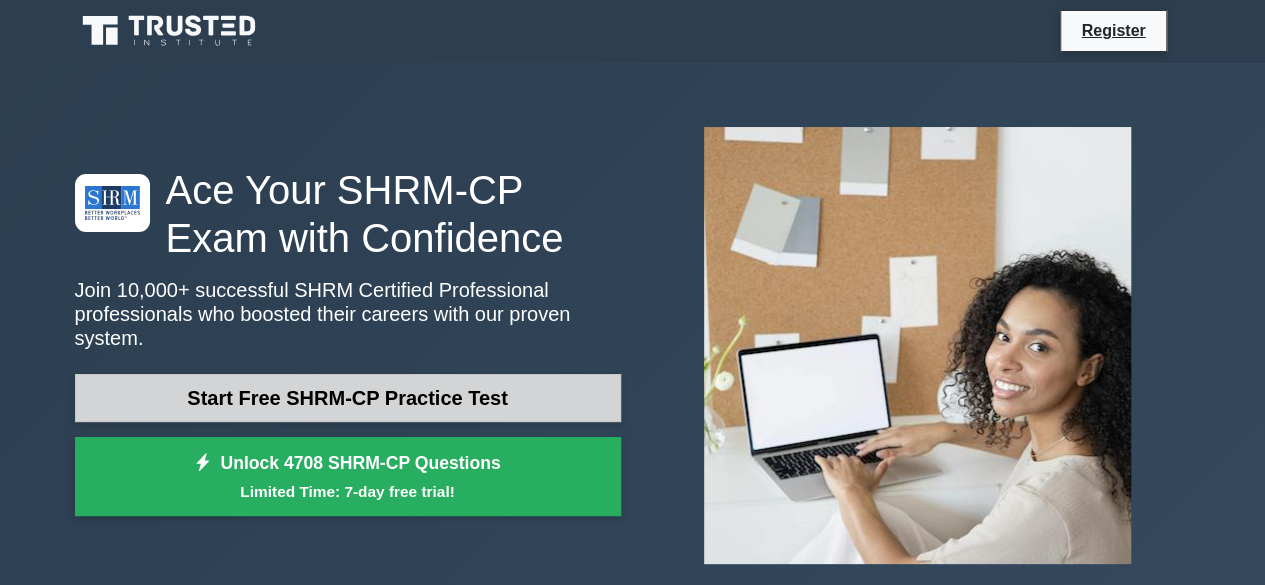 click on "Start Free SHRM-CP Practice Test" at bounding box center (348, 398) 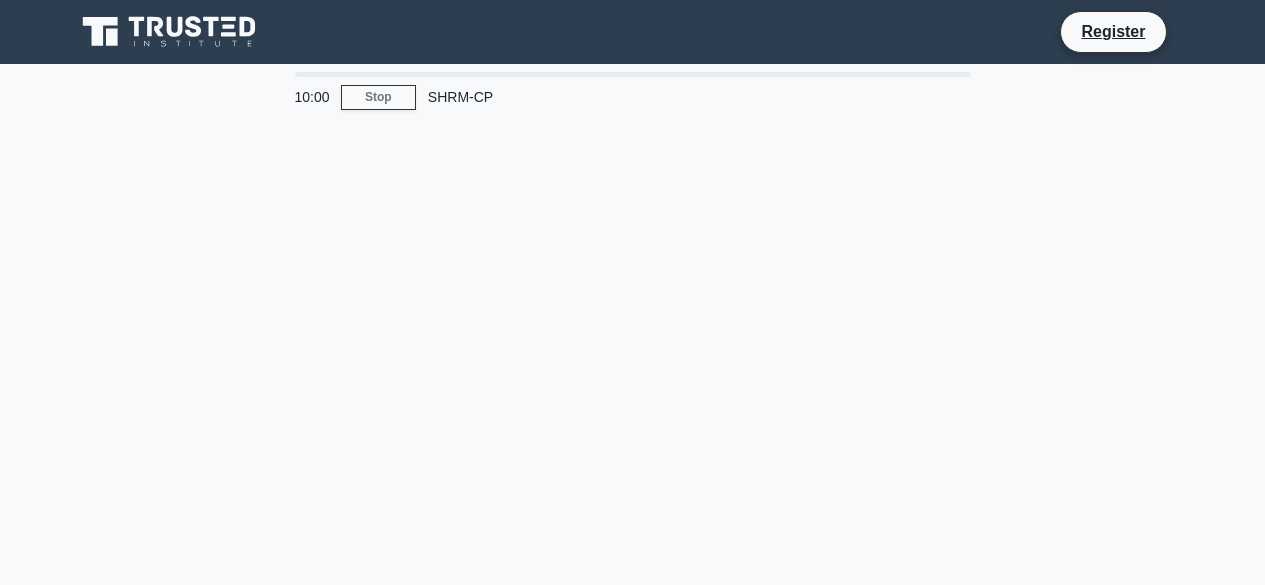 scroll, scrollTop: 0, scrollLeft: 0, axis: both 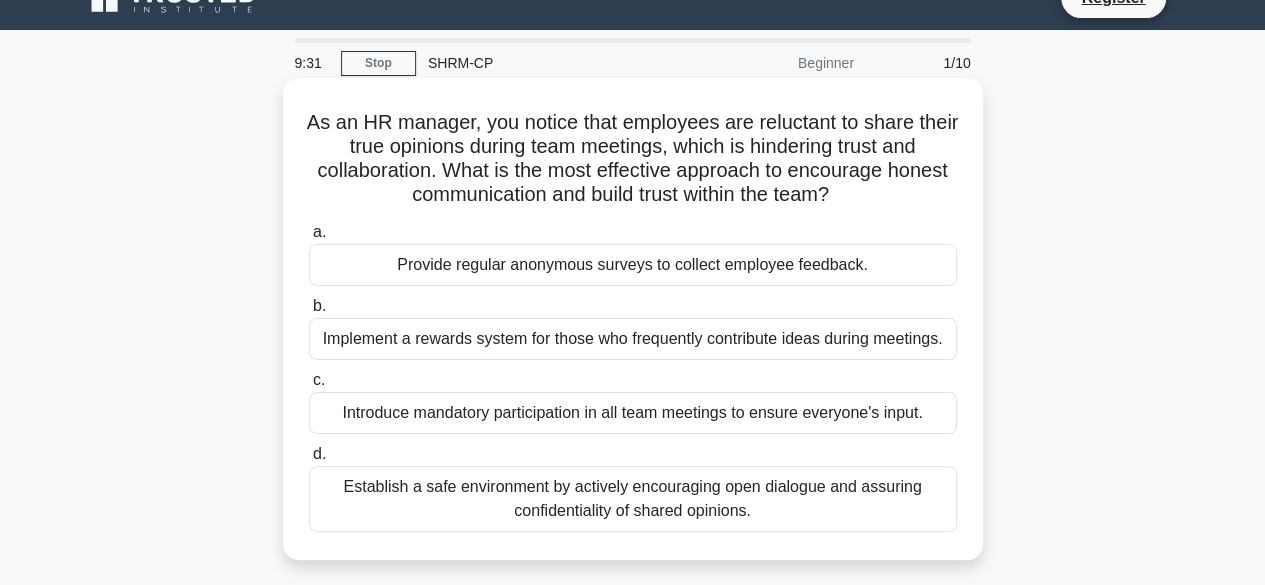click on "Establish a safe environment by actively encouraging open dialogue and assuring confidentiality of shared opinions." at bounding box center (633, 499) 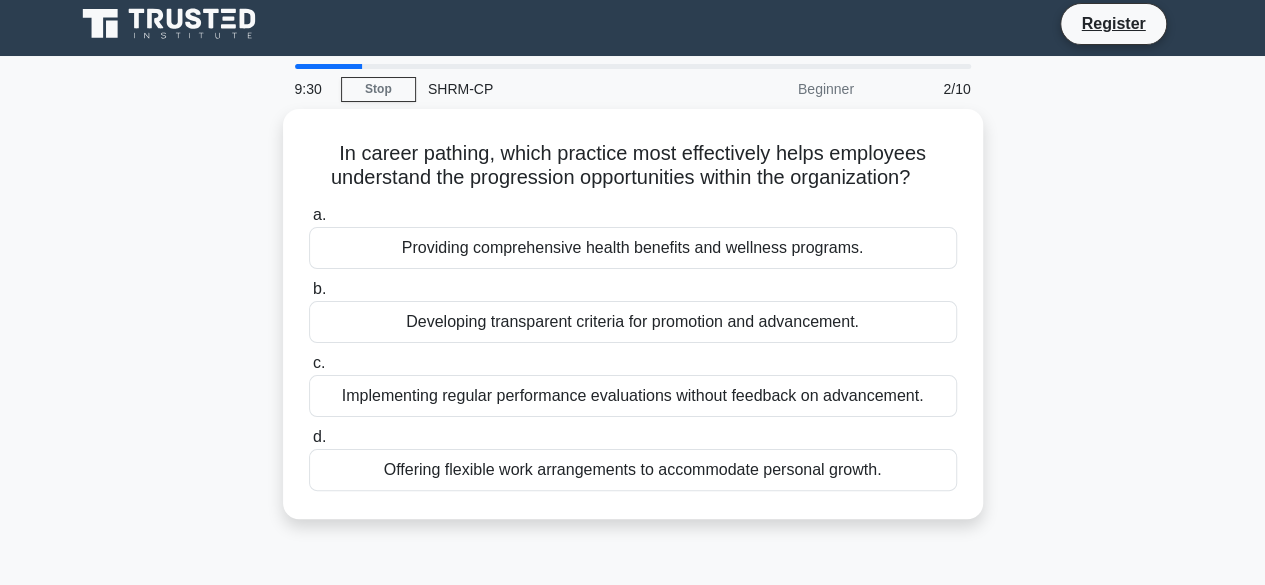 scroll, scrollTop: 0, scrollLeft: 0, axis: both 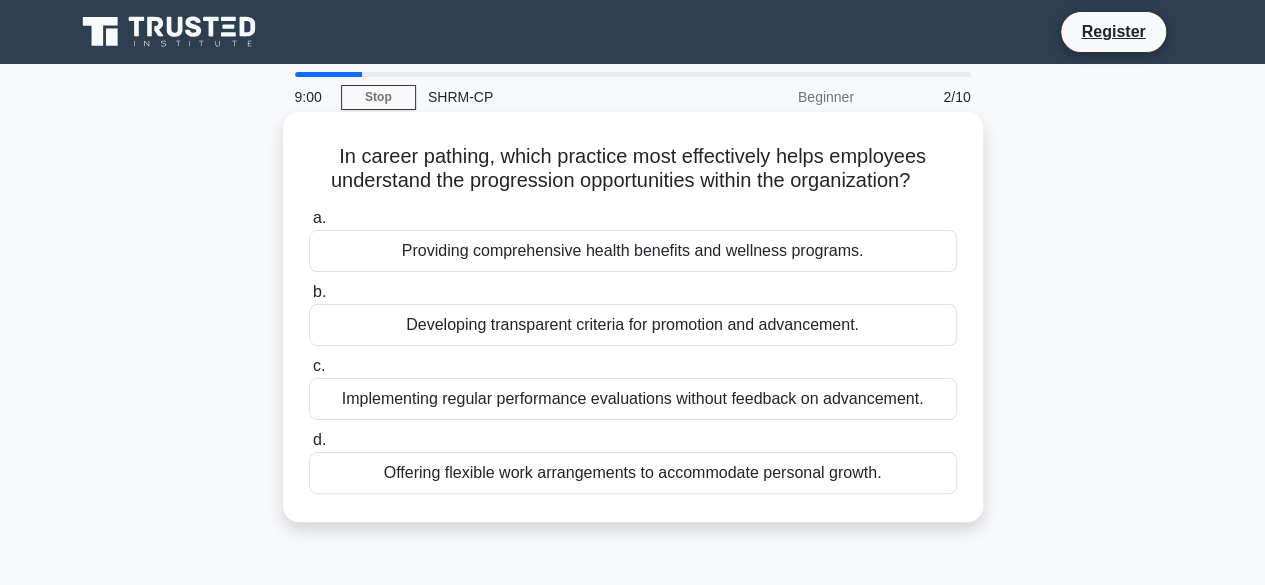 click on "Developing transparent criteria for promotion and advancement." at bounding box center (633, 325) 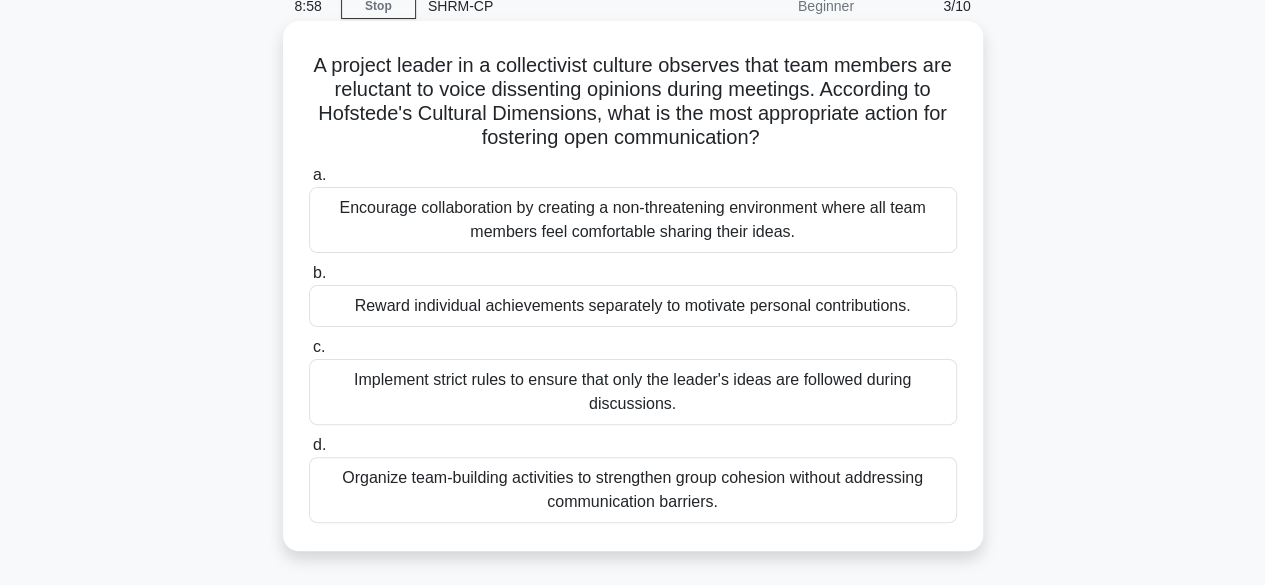 scroll, scrollTop: 92, scrollLeft: 0, axis: vertical 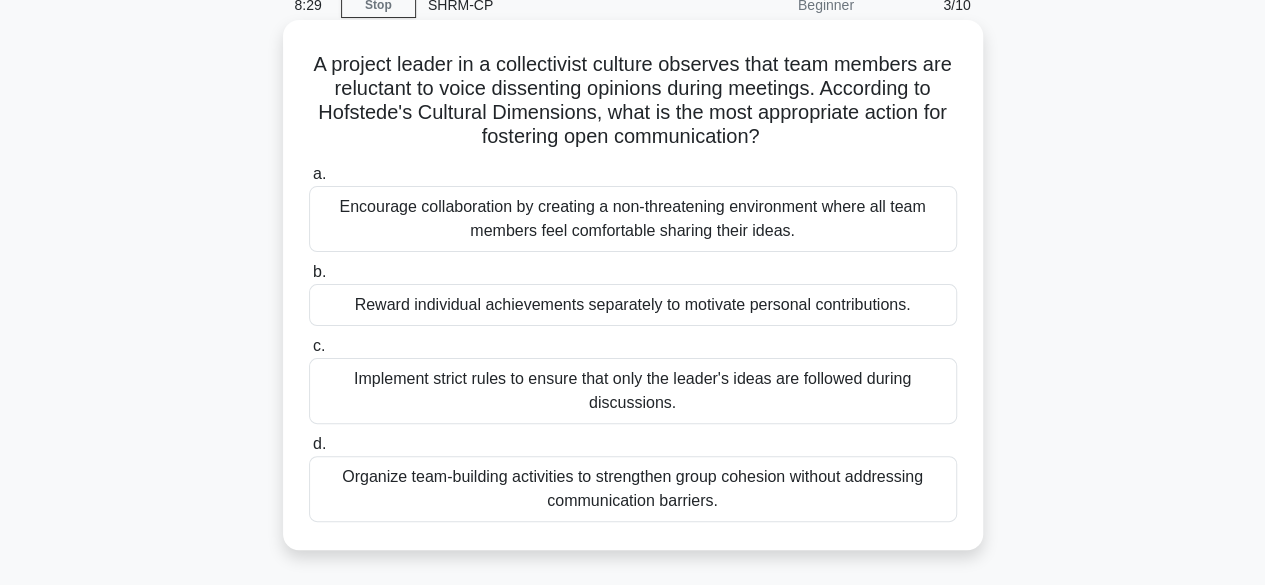 click on "Encourage collaboration by creating a non-threatening environment where all team members feel comfortable sharing their ideas." at bounding box center (633, 219) 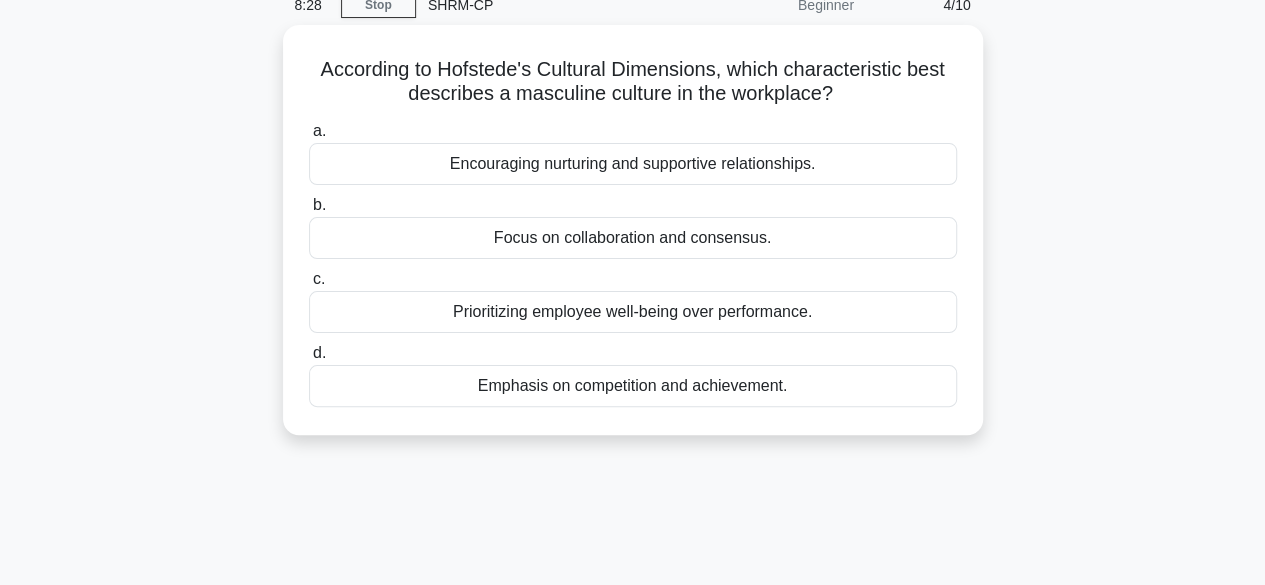 scroll, scrollTop: 0, scrollLeft: 0, axis: both 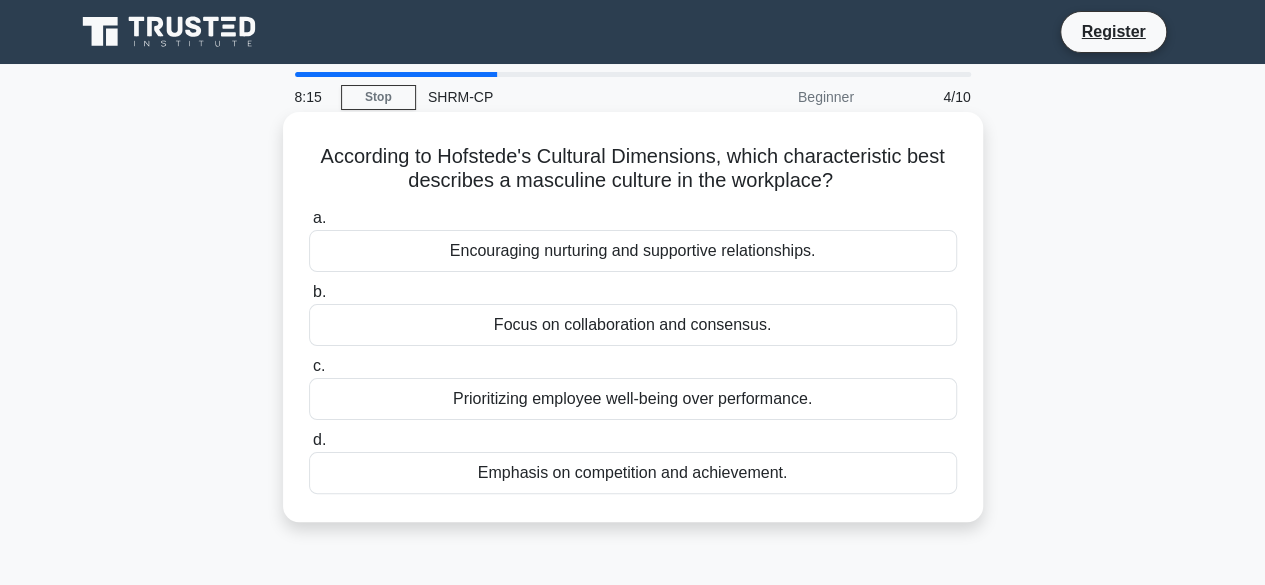 click on "Emphasis on competition and achievement." at bounding box center [633, 473] 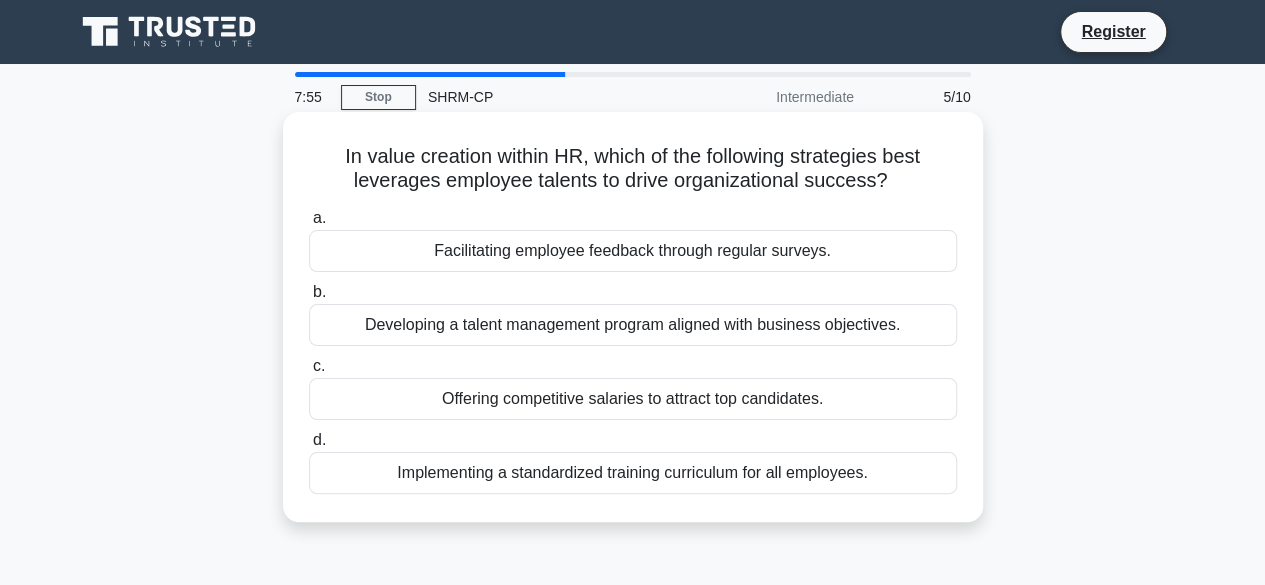 click on "Developing a talent management program aligned with business objectives." at bounding box center [633, 325] 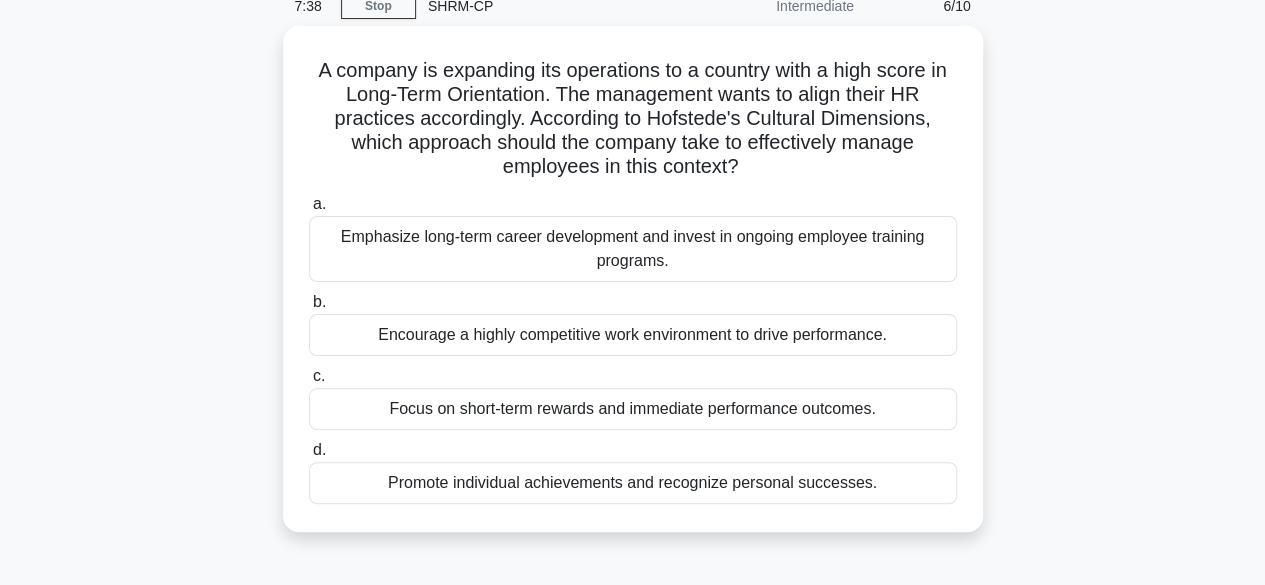 scroll, scrollTop: 95, scrollLeft: 0, axis: vertical 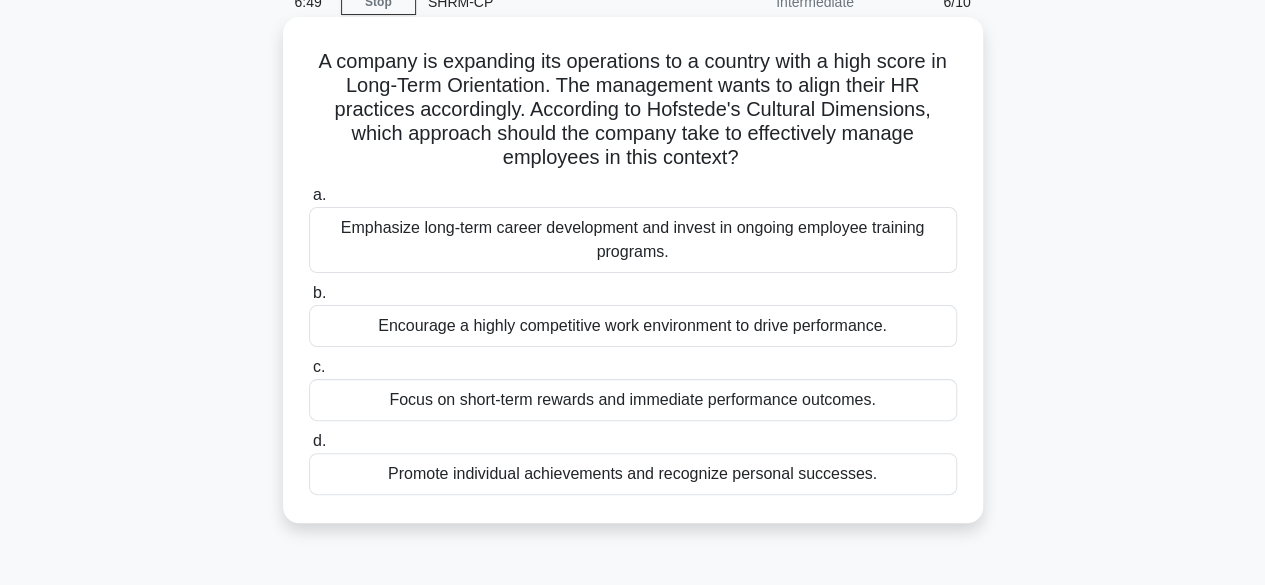 click on "Emphasize long-term career development and invest in ongoing employee training programs." at bounding box center (633, 240) 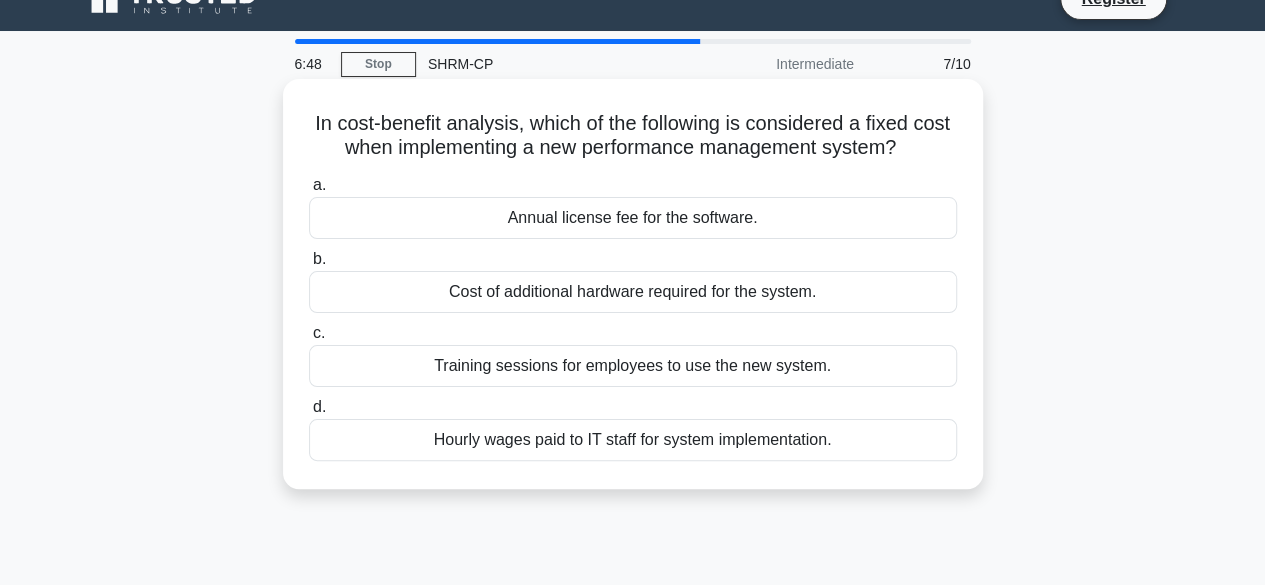 scroll, scrollTop: 0, scrollLeft: 0, axis: both 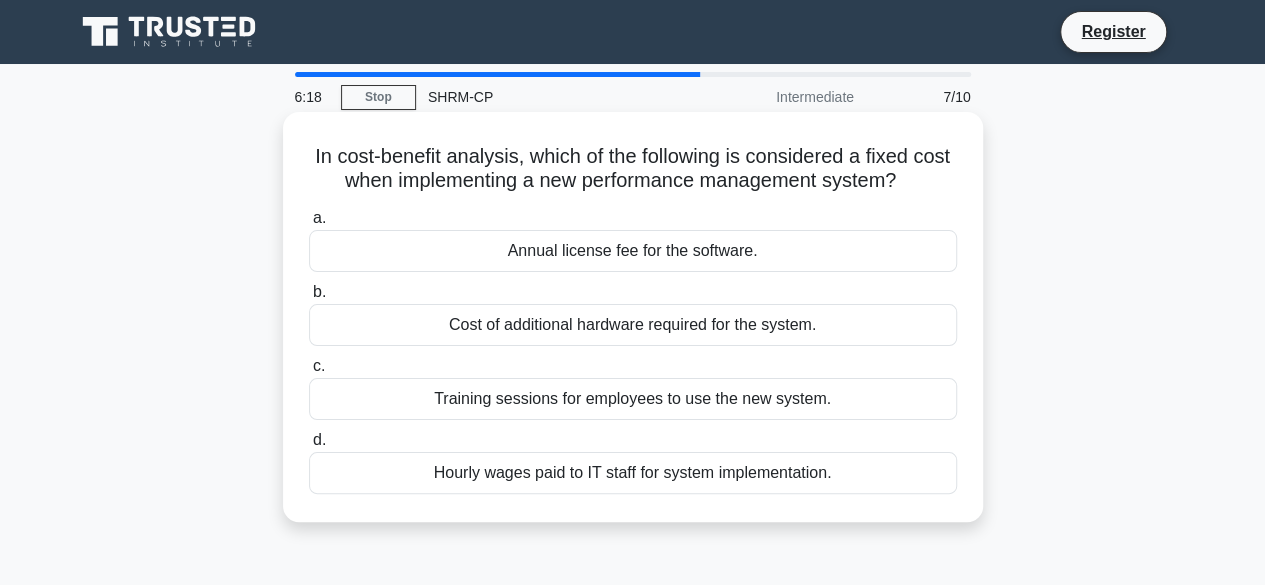 click on "Annual license fee for the software." at bounding box center (633, 251) 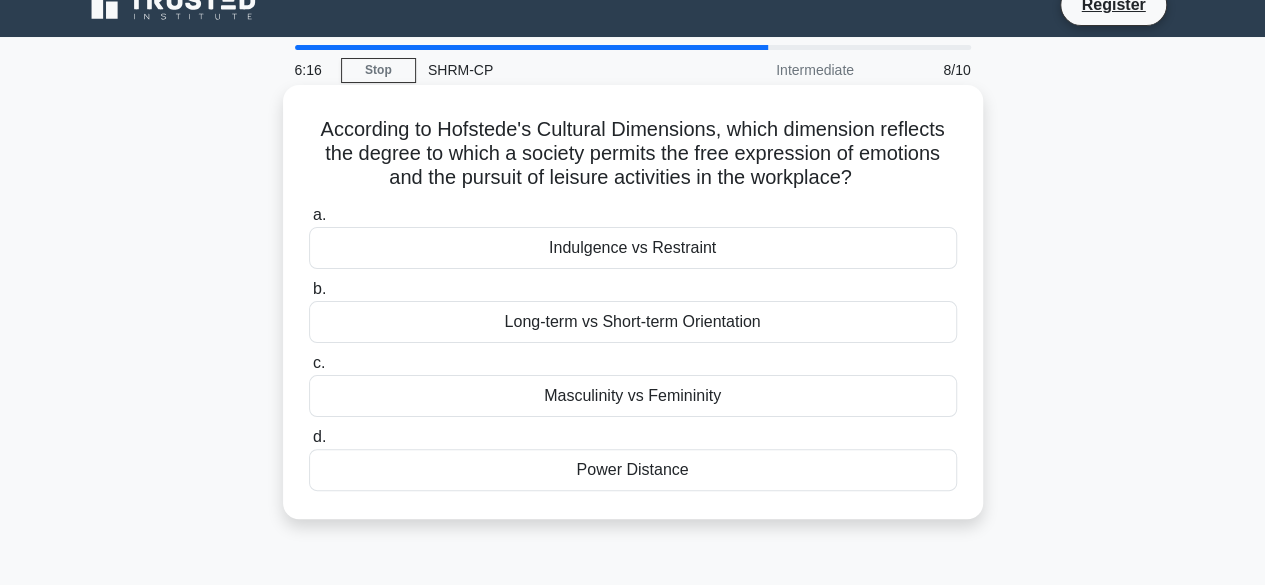 scroll, scrollTop: 30, scrollLeft: 0, axis: vertical 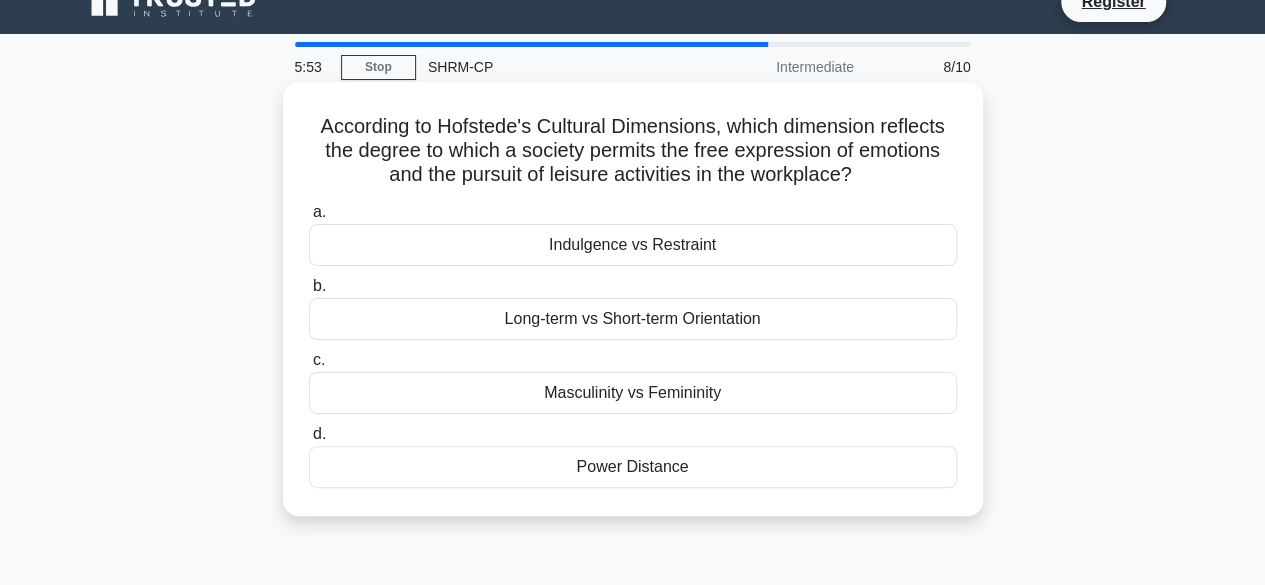 click on "Indulgence vs Restraint" at bounding box center (633, 245) 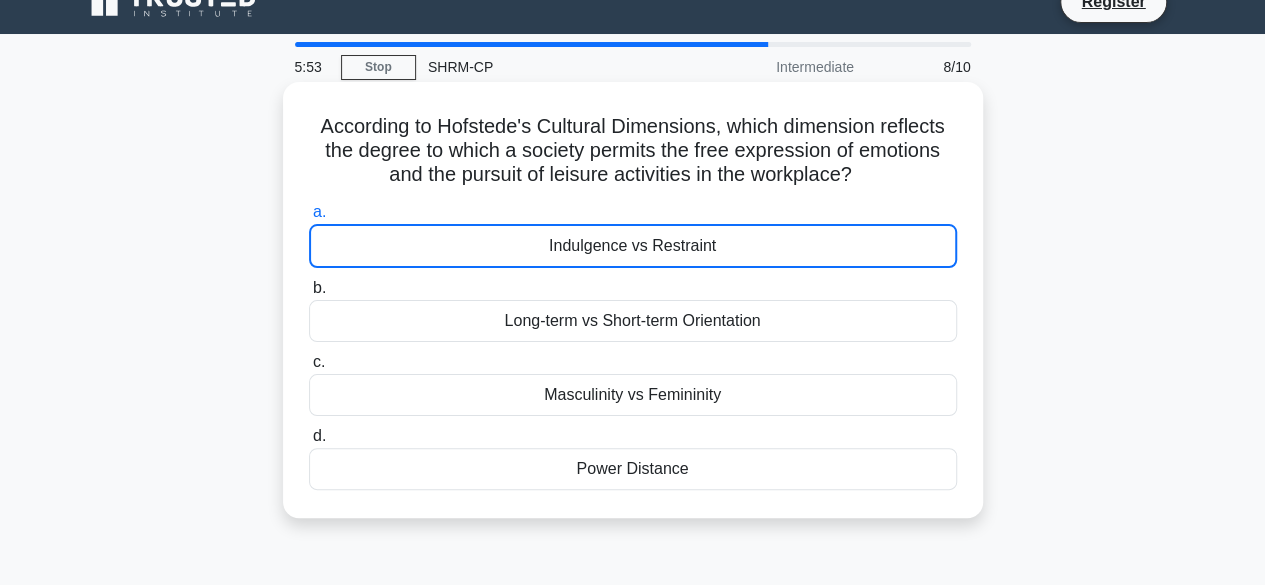 scroll, scrollTop: 0, scrollLeft: 0, axis: both 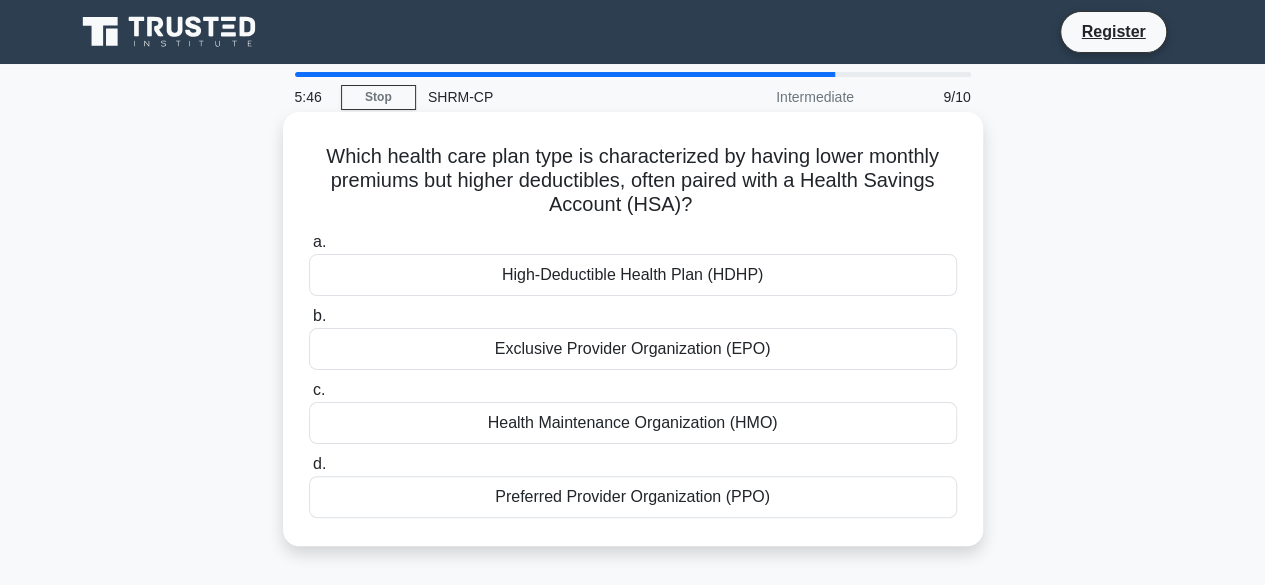 click on "High-Deductible Health Plan (HDHP)" at bounding box center (633, 275) 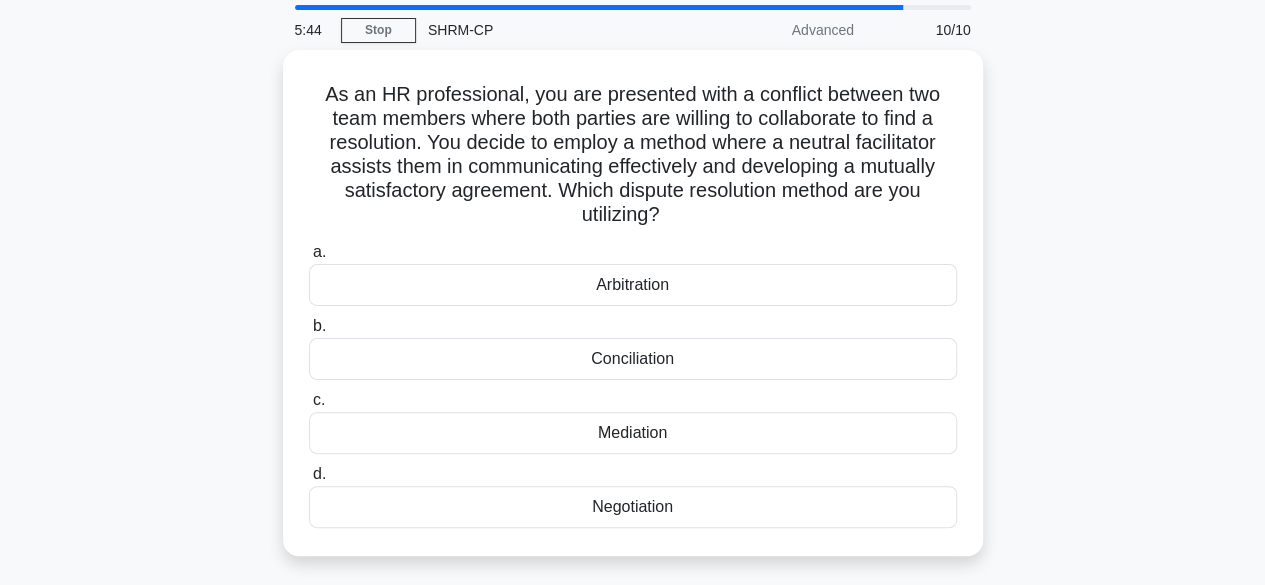 scroll, scrollTop: 93, scrollLeft: 0, axis: vertical 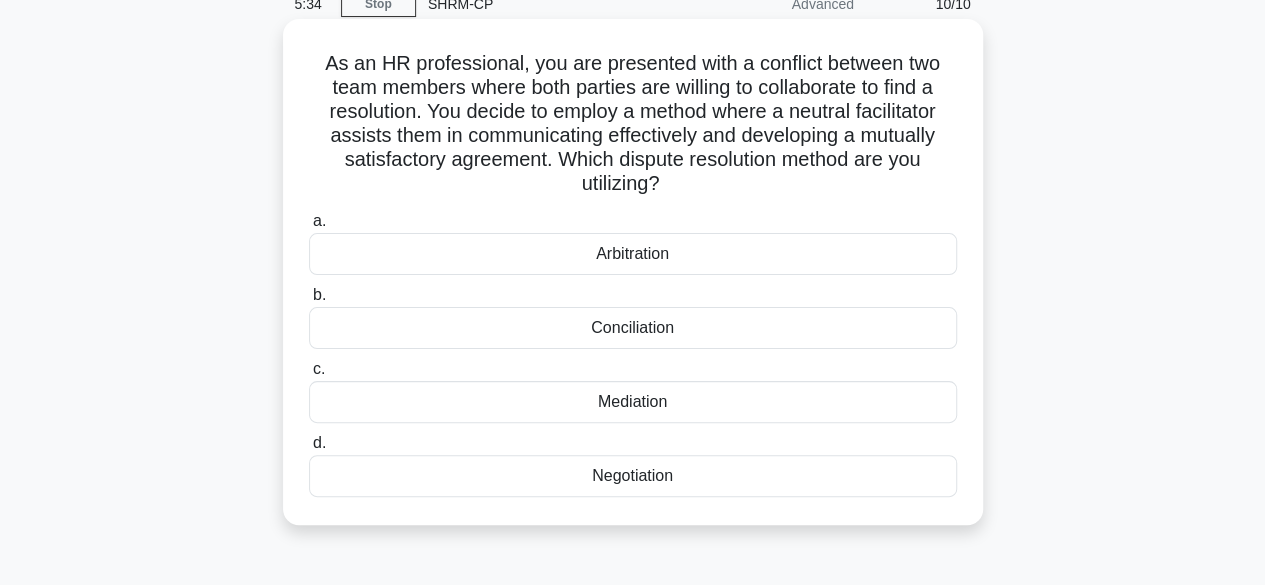 click on "Mediation" at bounding box center [633, 402] 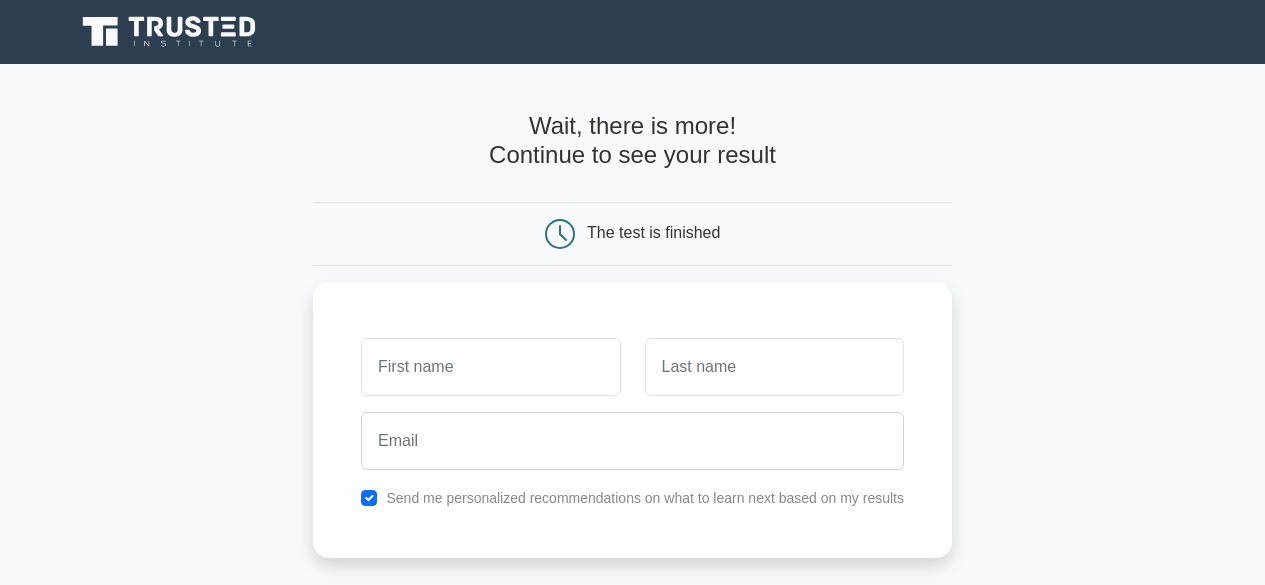 scroll, scrollTop: 0, scrollLeft: 0, axis: both 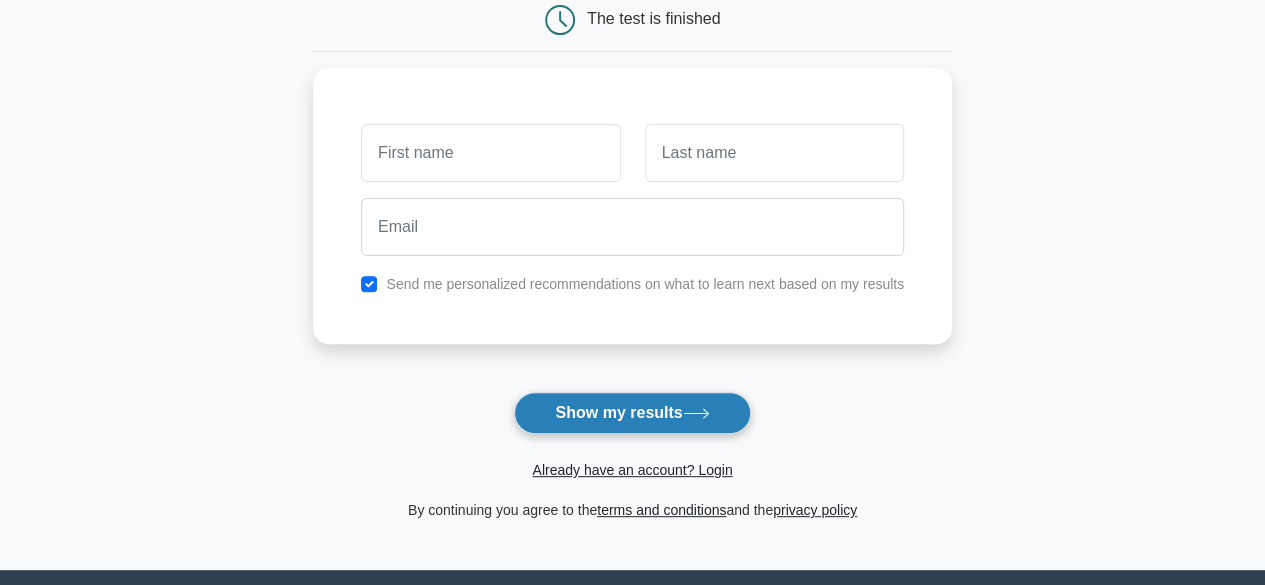 click on "Show my results" at bounding box center (632, 413) 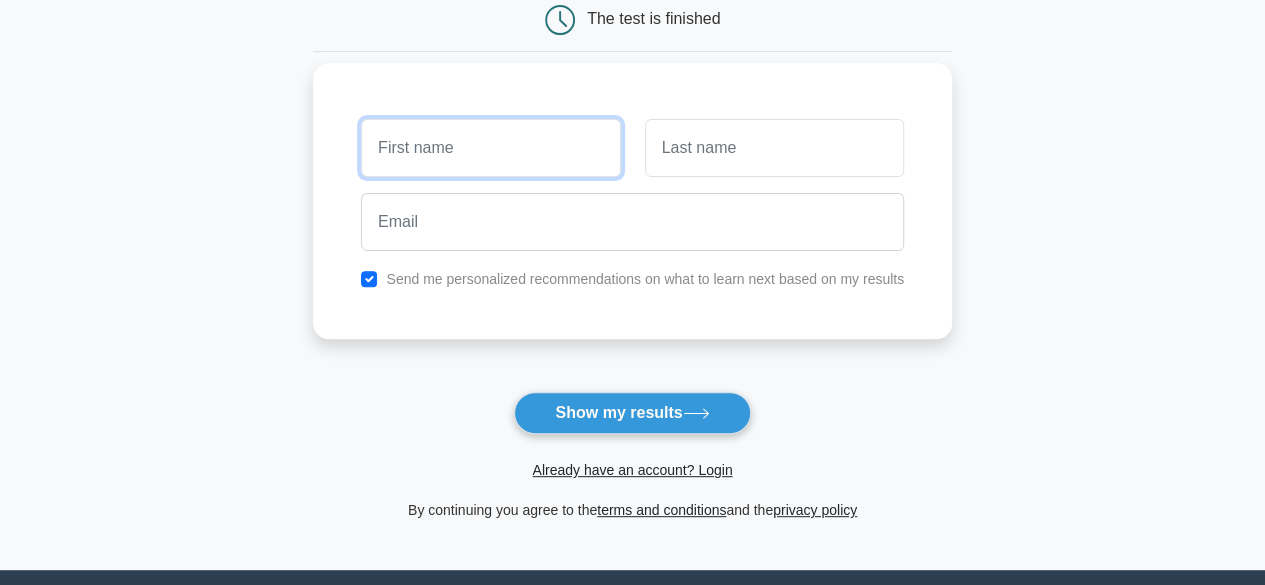 click at bounding box center (490, 148) 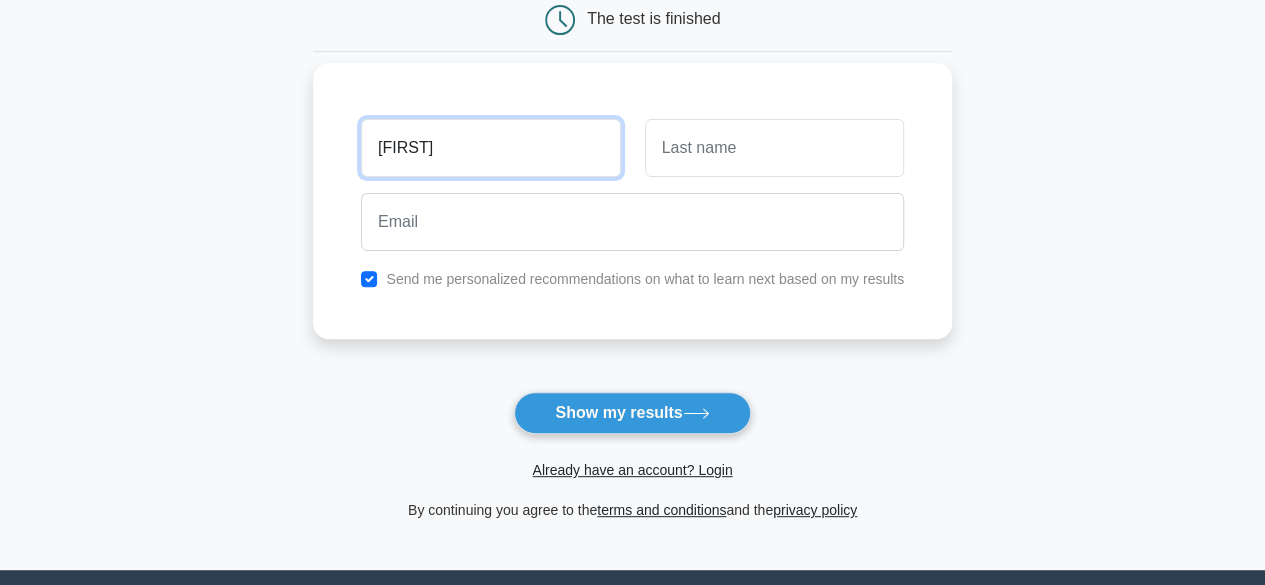 type on "Sarah" 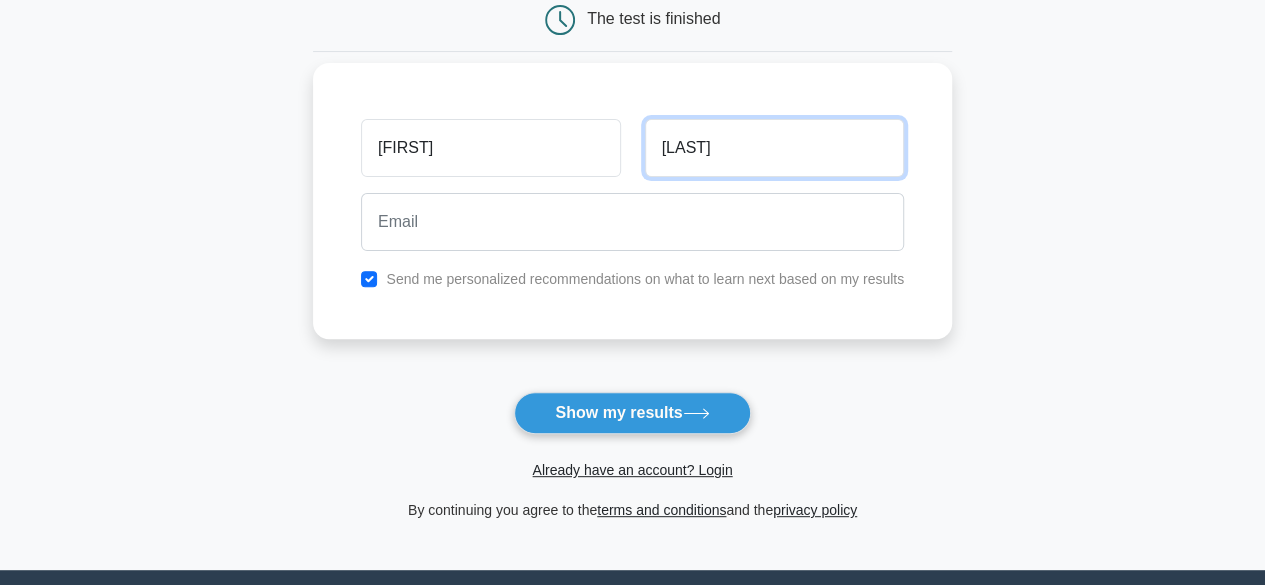 type on "Ahmed" 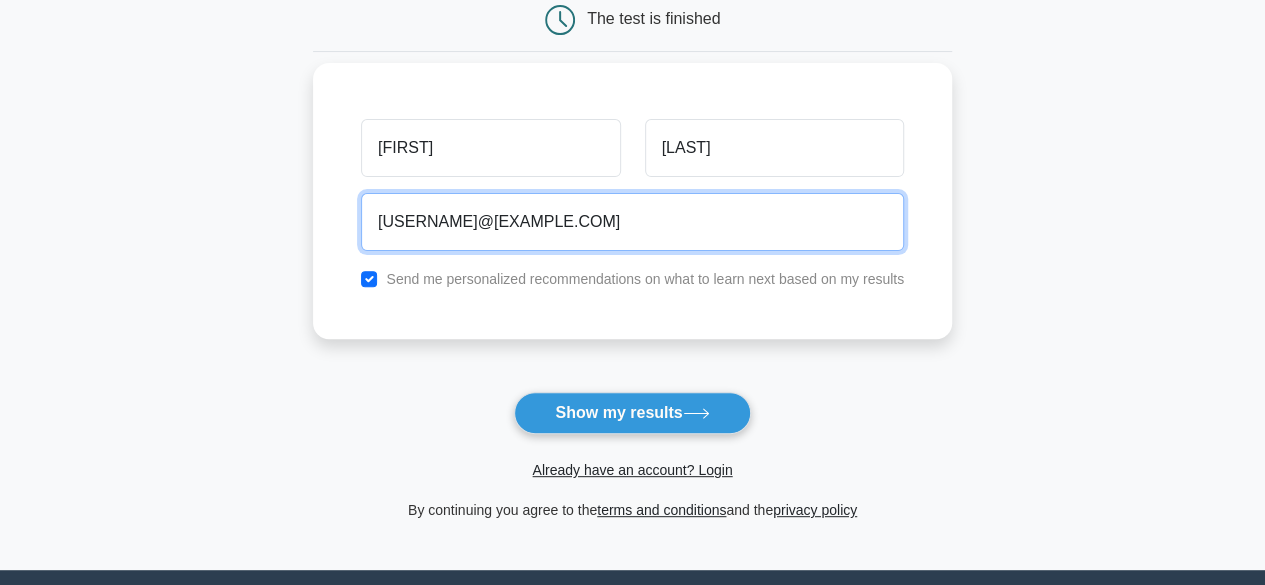 type on "sahmed4063@gmail.com" 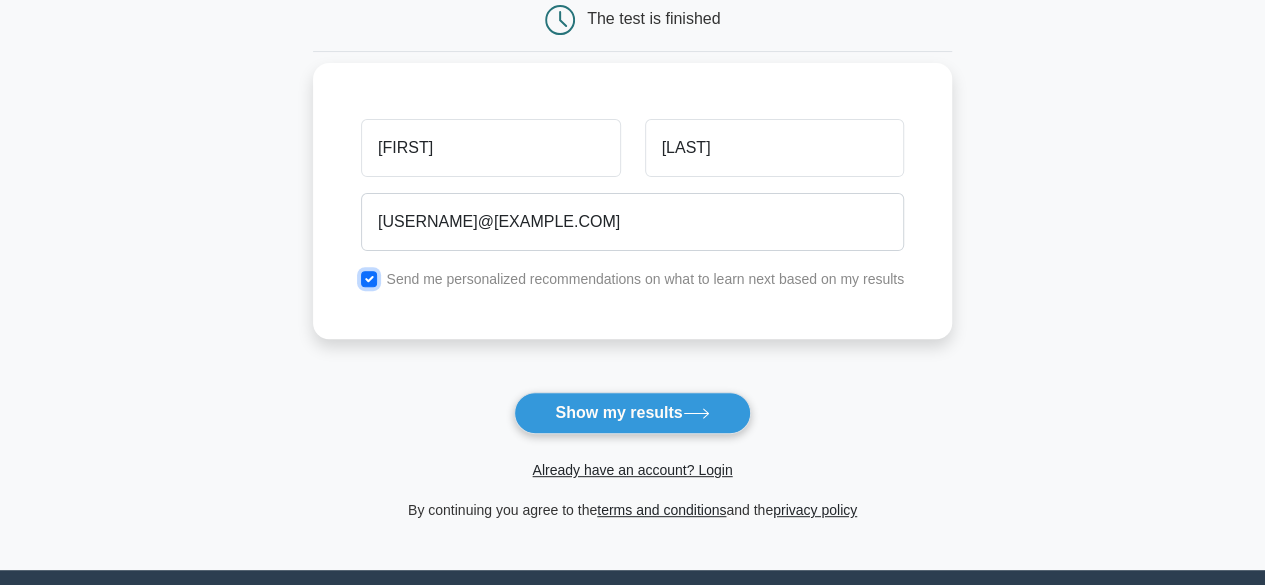 click at bounding box center (369, 279) 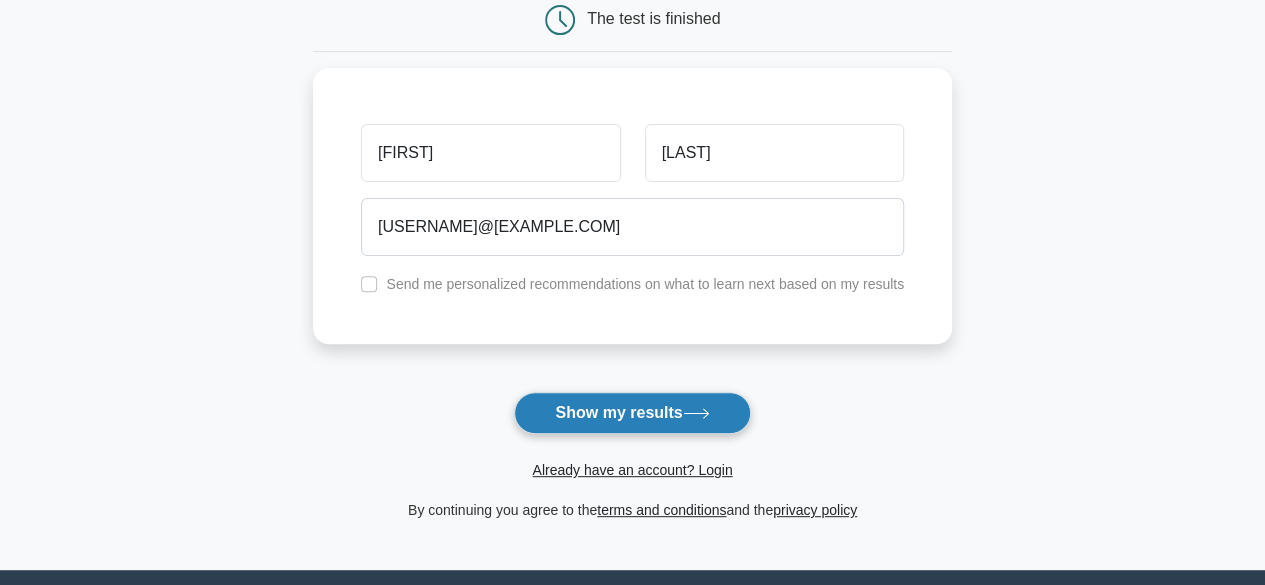 click on "Show my results" at bounding box center [632, 413] 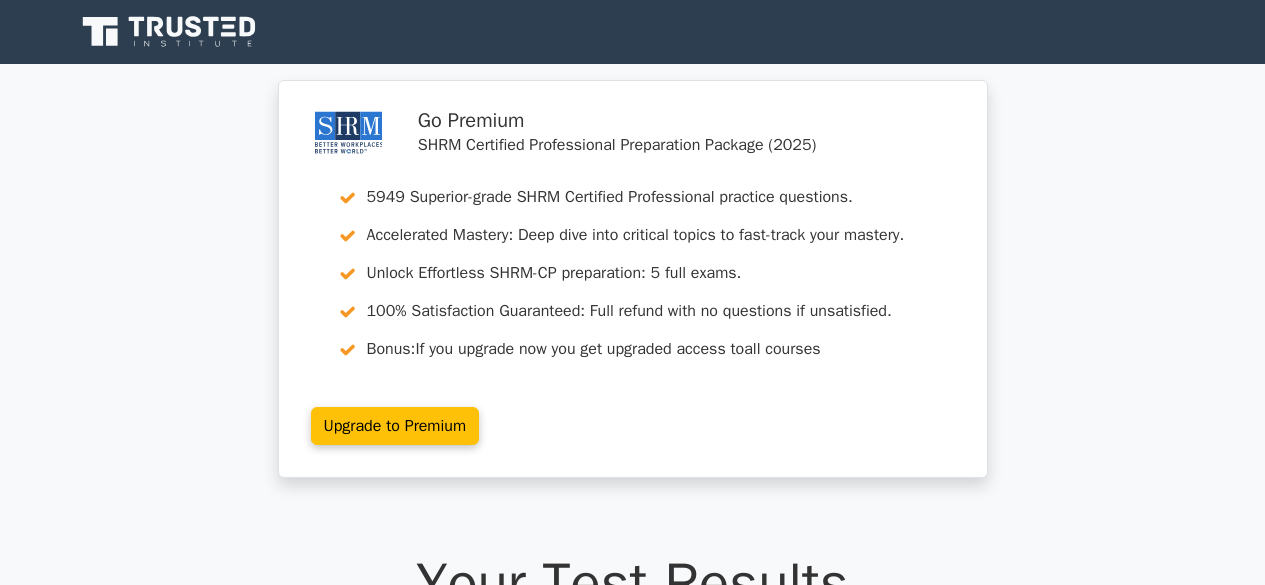 scroll, scrollTop: 0, scrollLeft: 0, axis: both 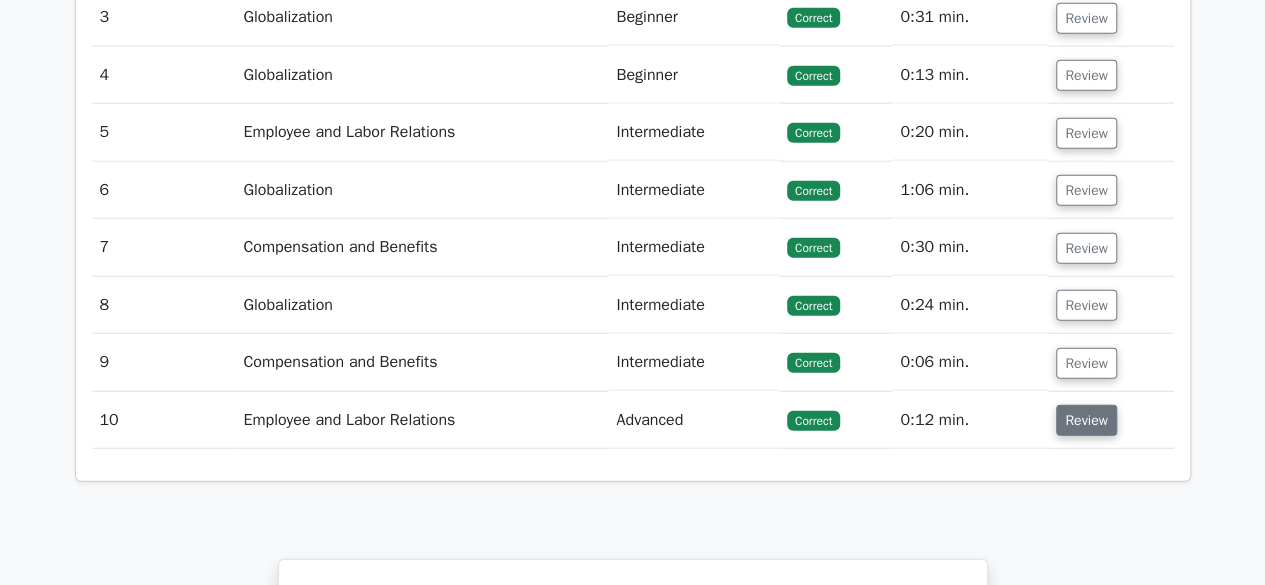 click on "Review" at bounding box center [1086, 420] 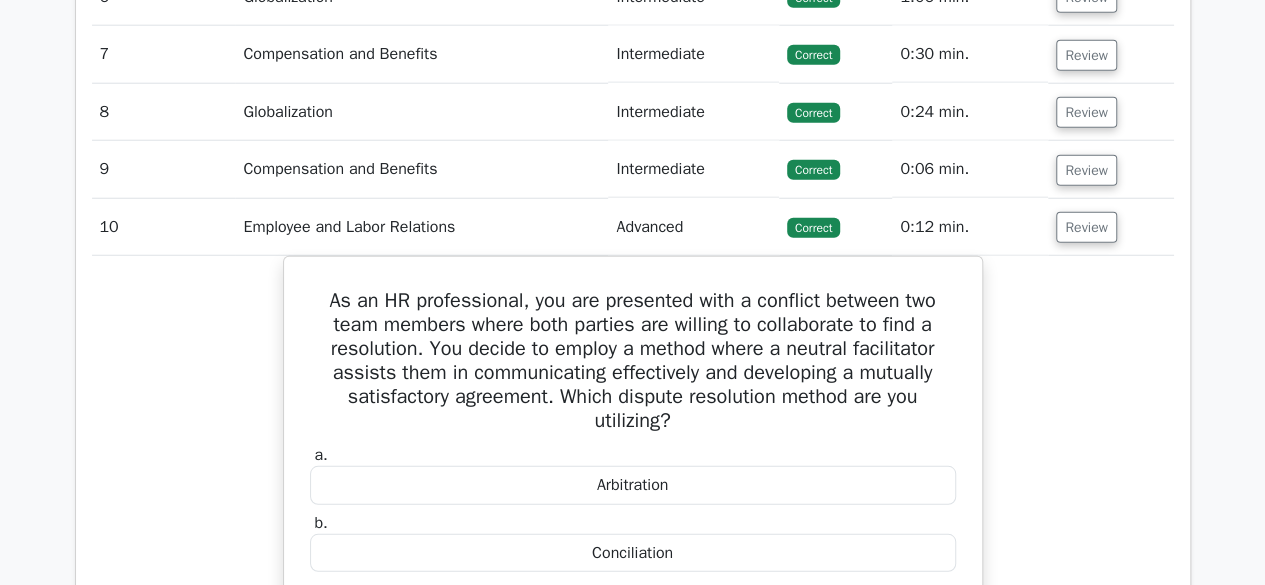 scroll, scrollTop: 2585, scrollLeft: 0, axis: vertical 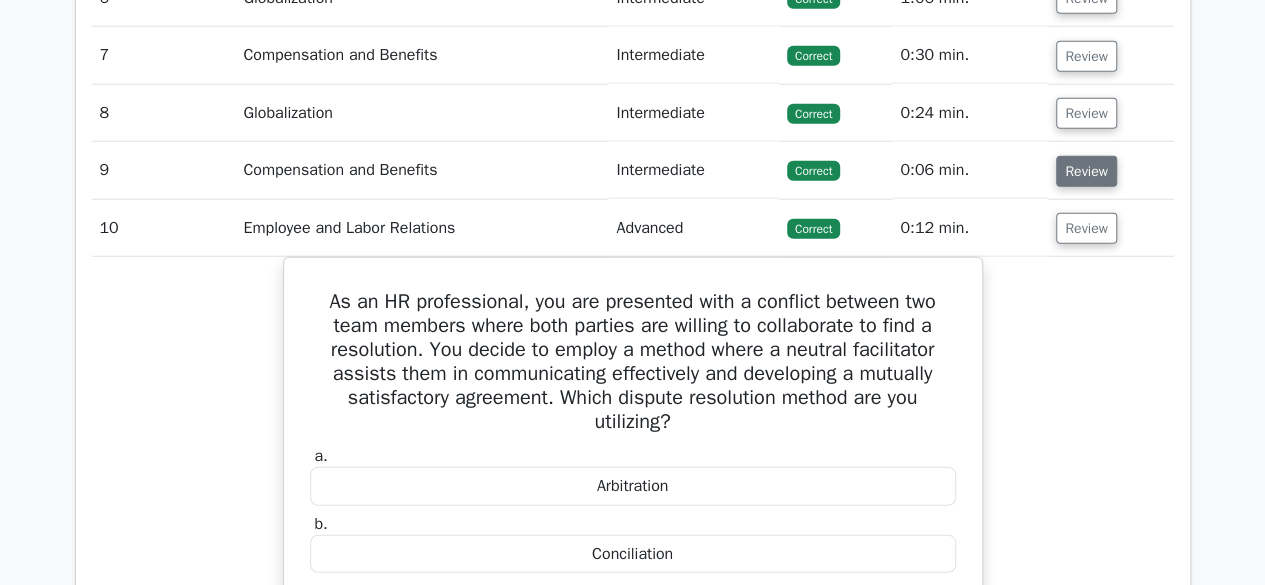 click on "Review" at bounding box center (1086, 171) 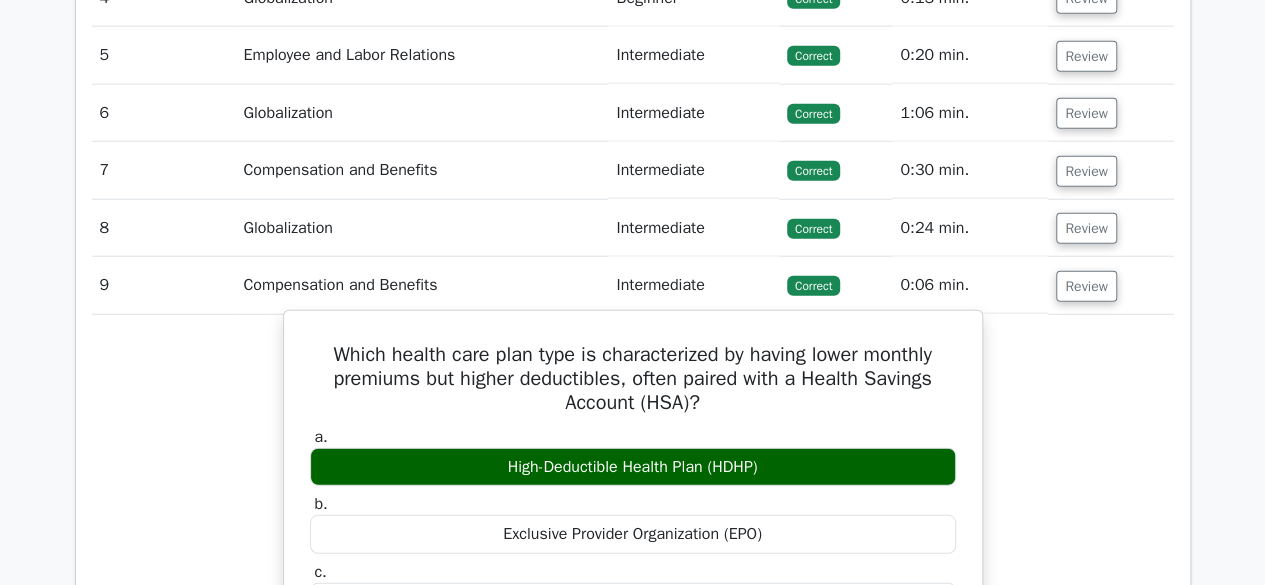 scroll, scrollTop: 2471, scrollLeft: 0, axis: vertical 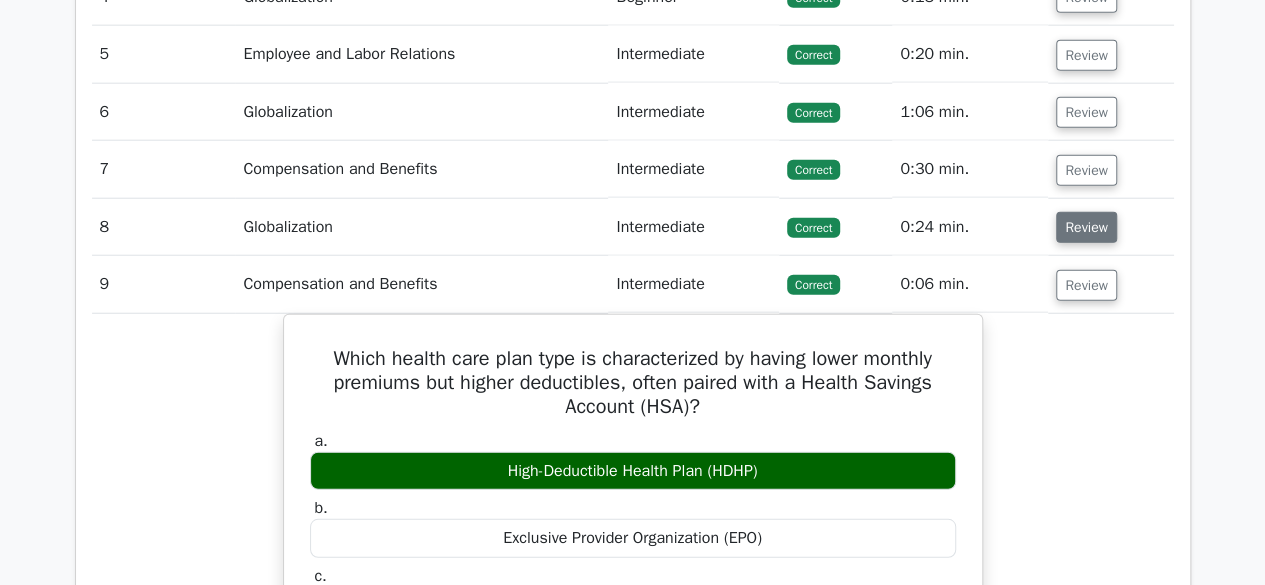 click on "Review" at bounding box center [1086, 227] 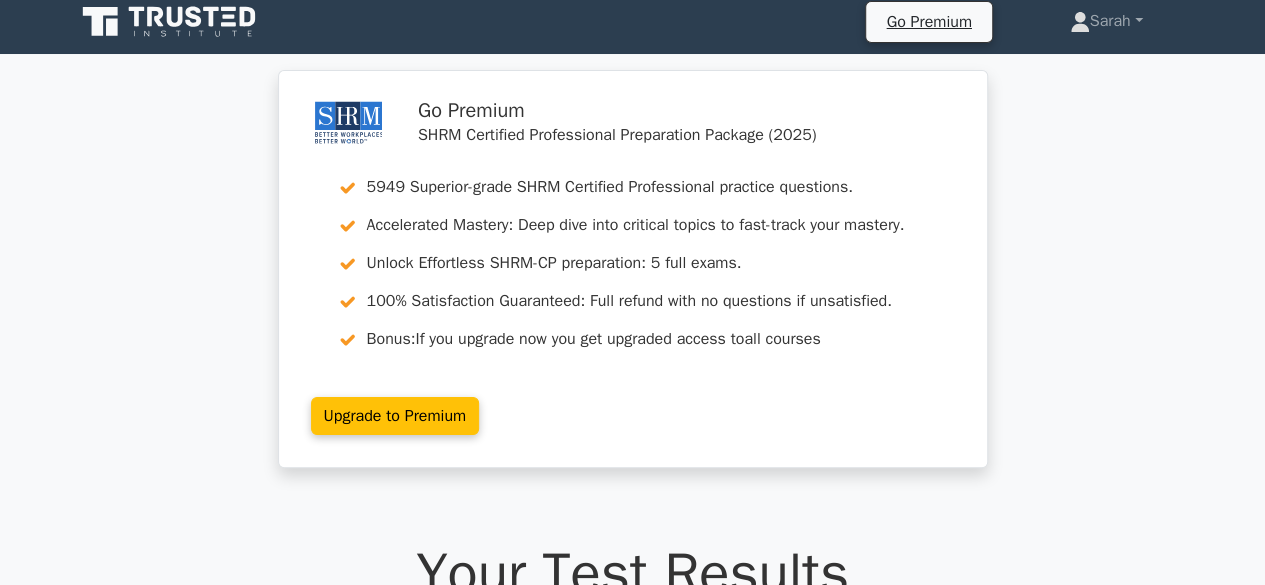 scroll, scrollTop: 6, scrollLeft: 0, axis: vertical 